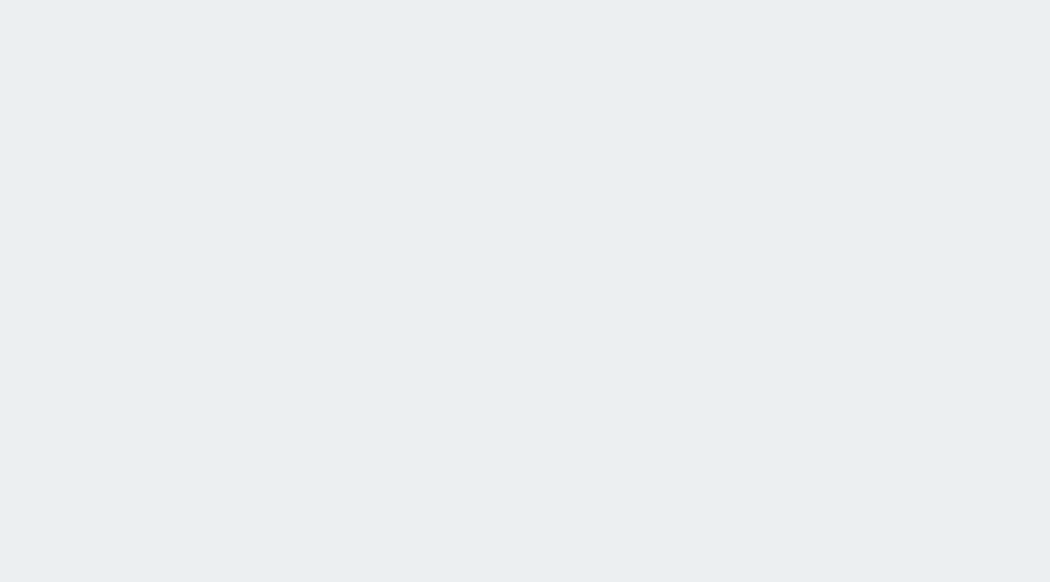 scroll, scrollTop: 0, scrollLeft: 0, axis: both 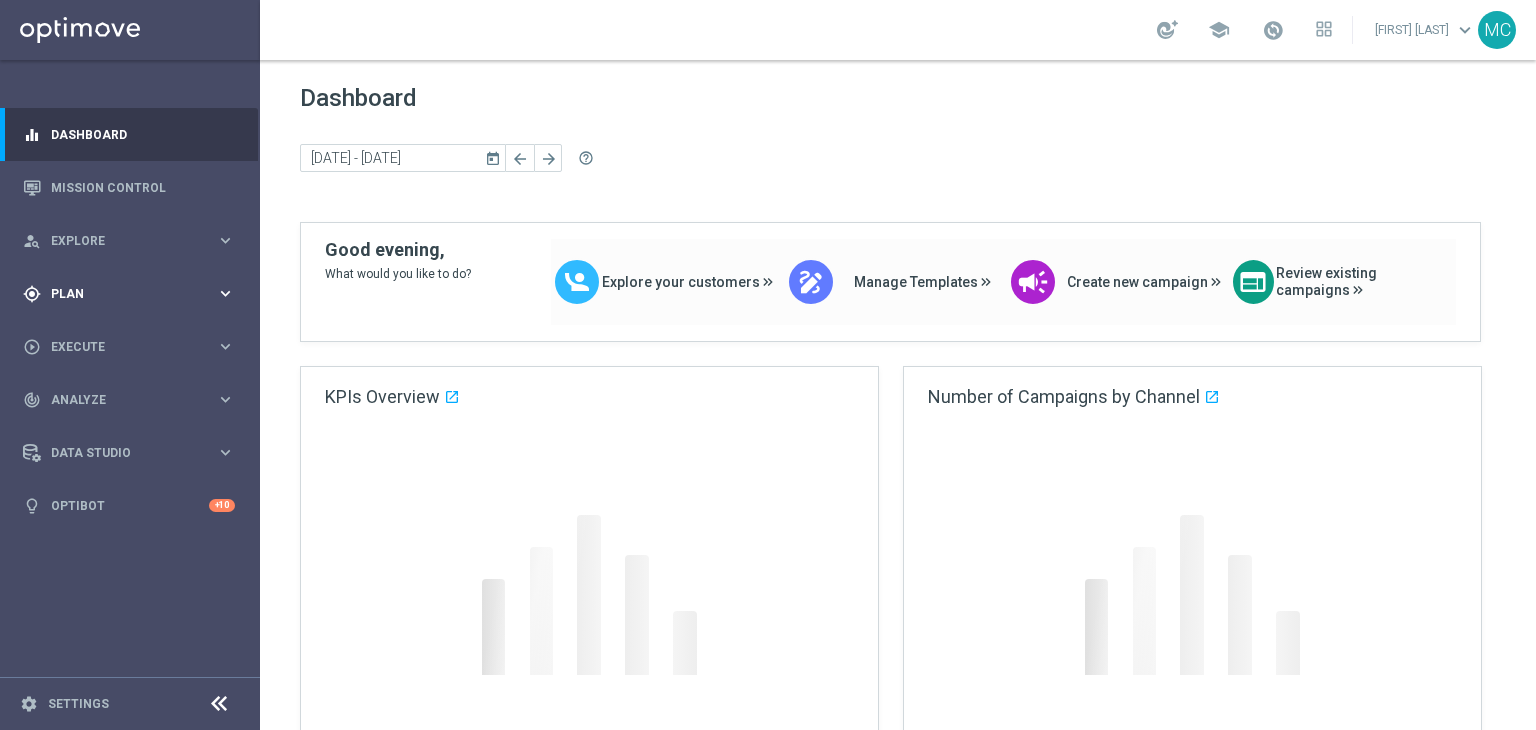 click on "Plan" at bounding box center (133, 294) 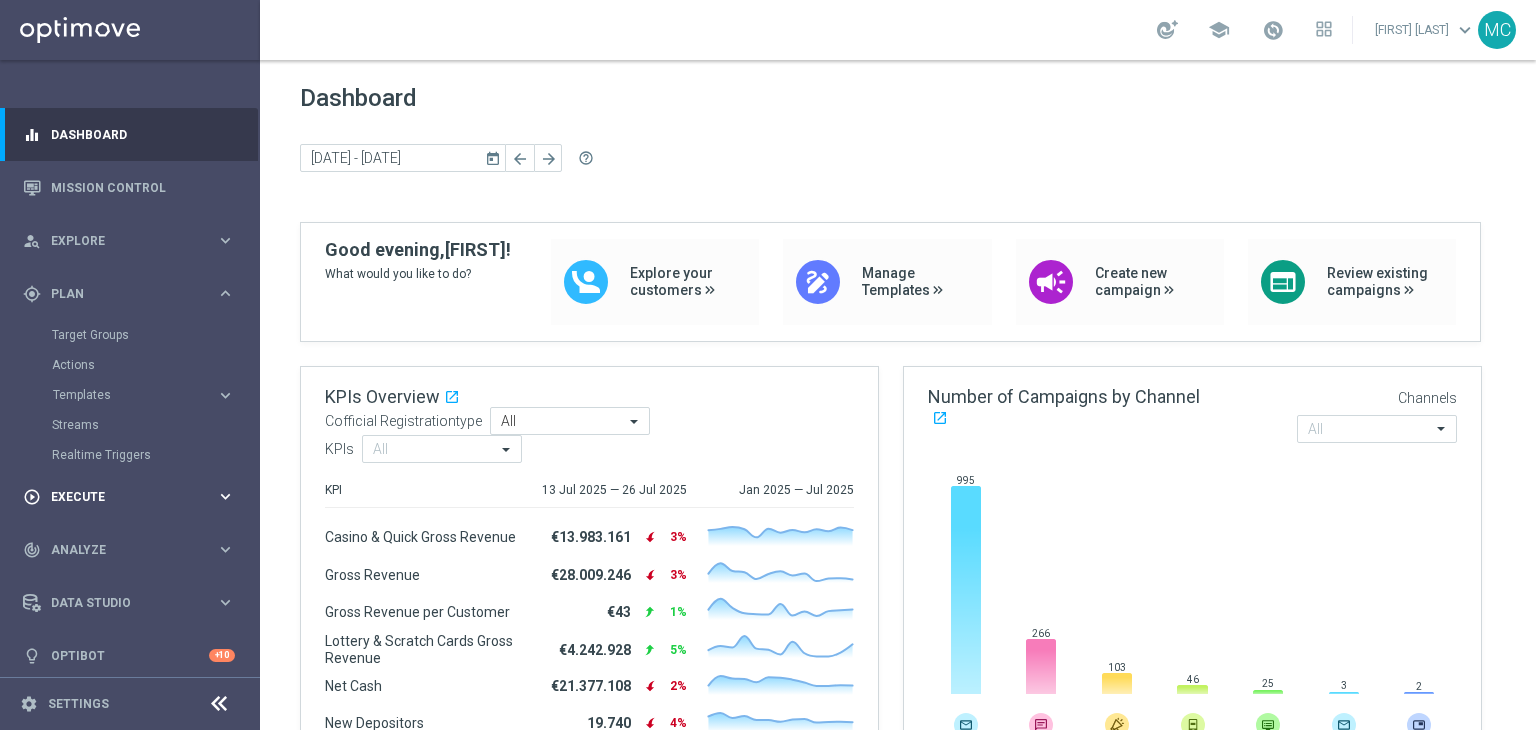 click on "Execute" at bounding box center [133, 497] 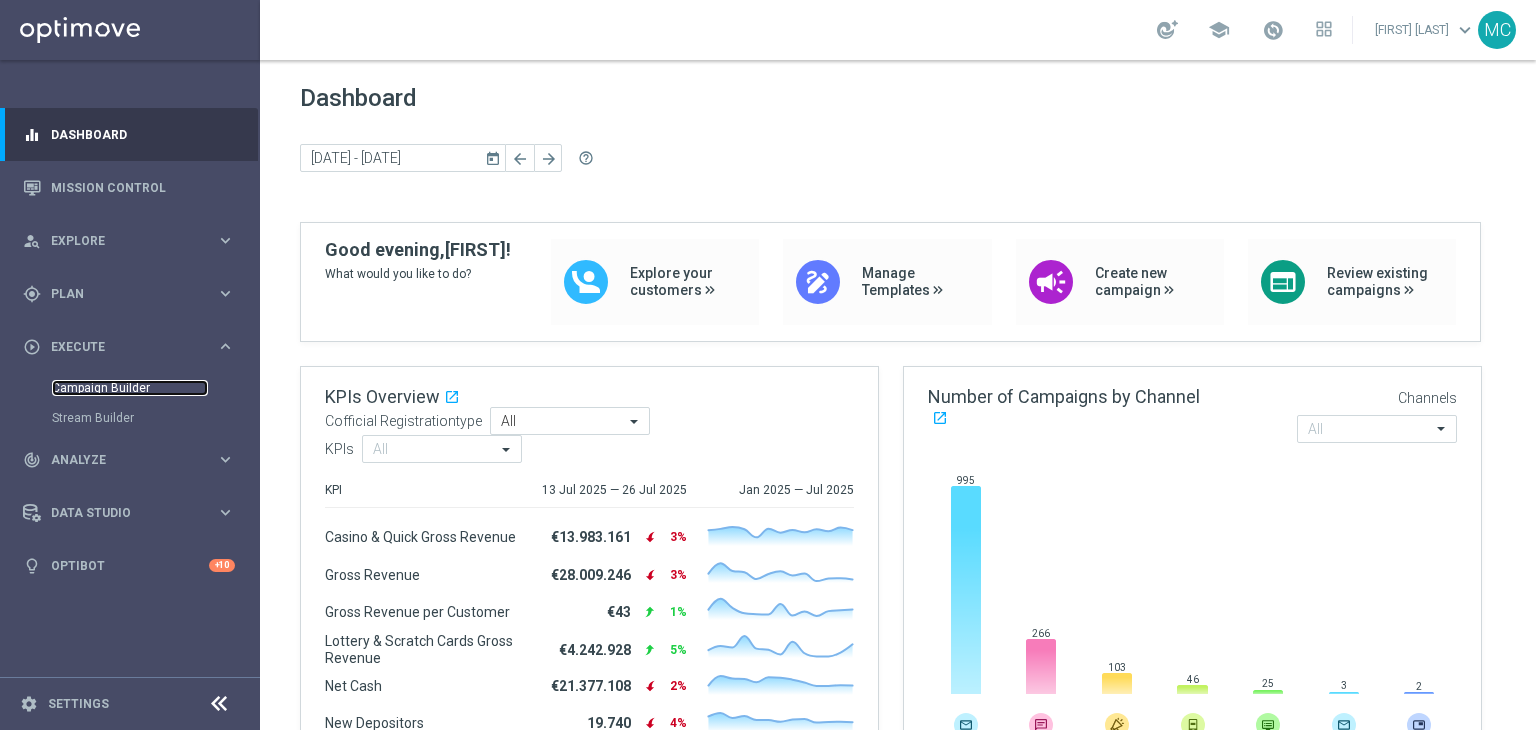 click on "Campaign Builder" at bounding box center [130, 388] 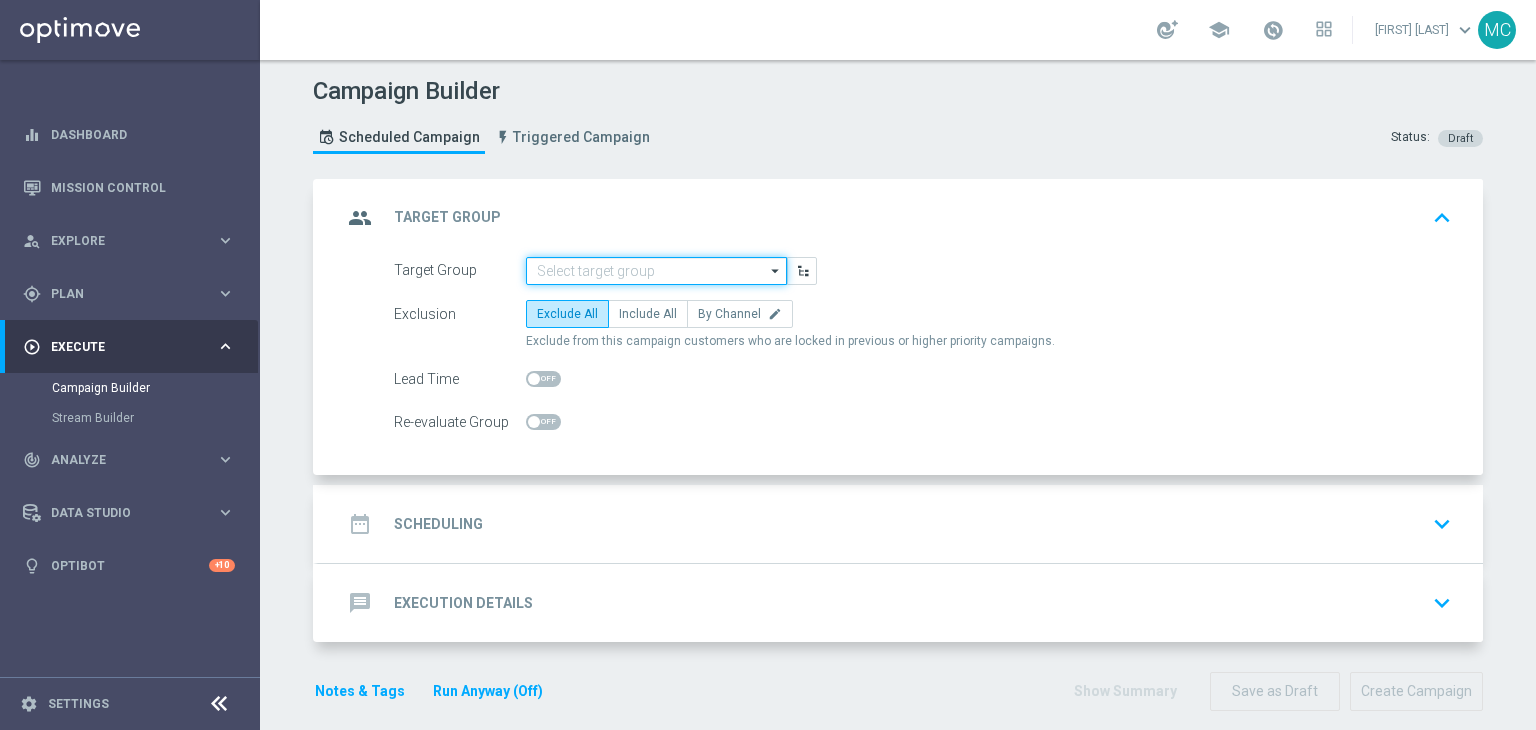 click 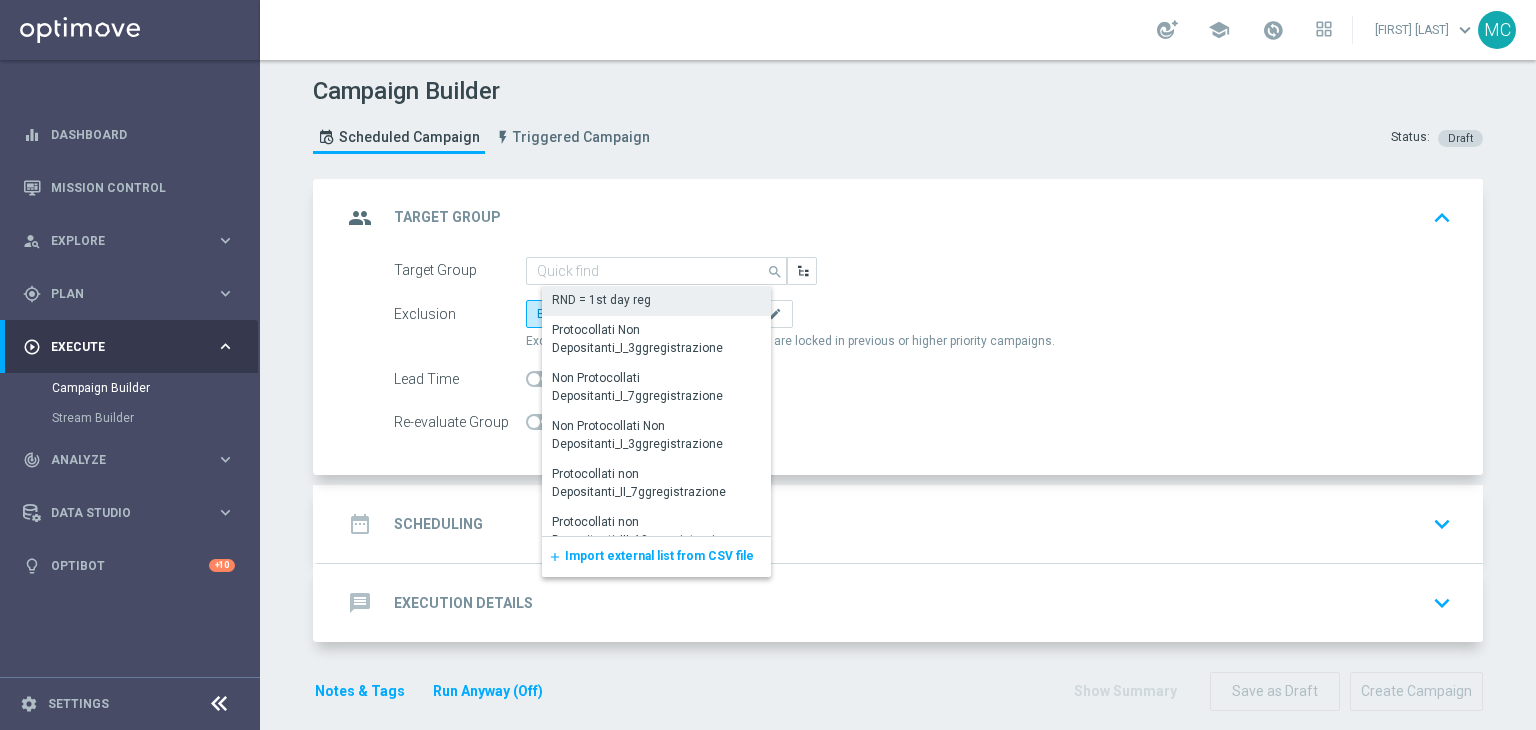 click on "RND = 1st day reg" 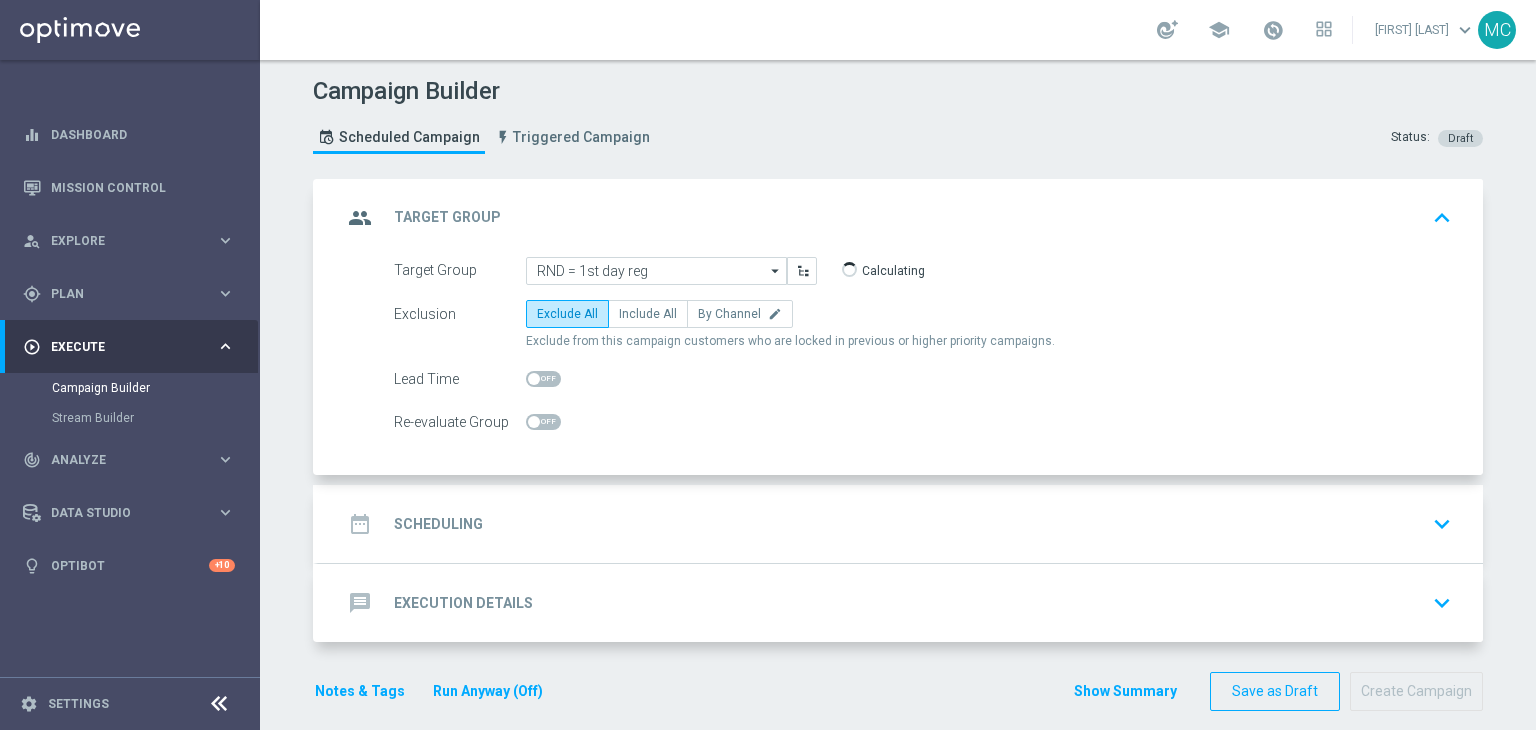 click on "date_range
Scheduling
keyboard_arrow_down" 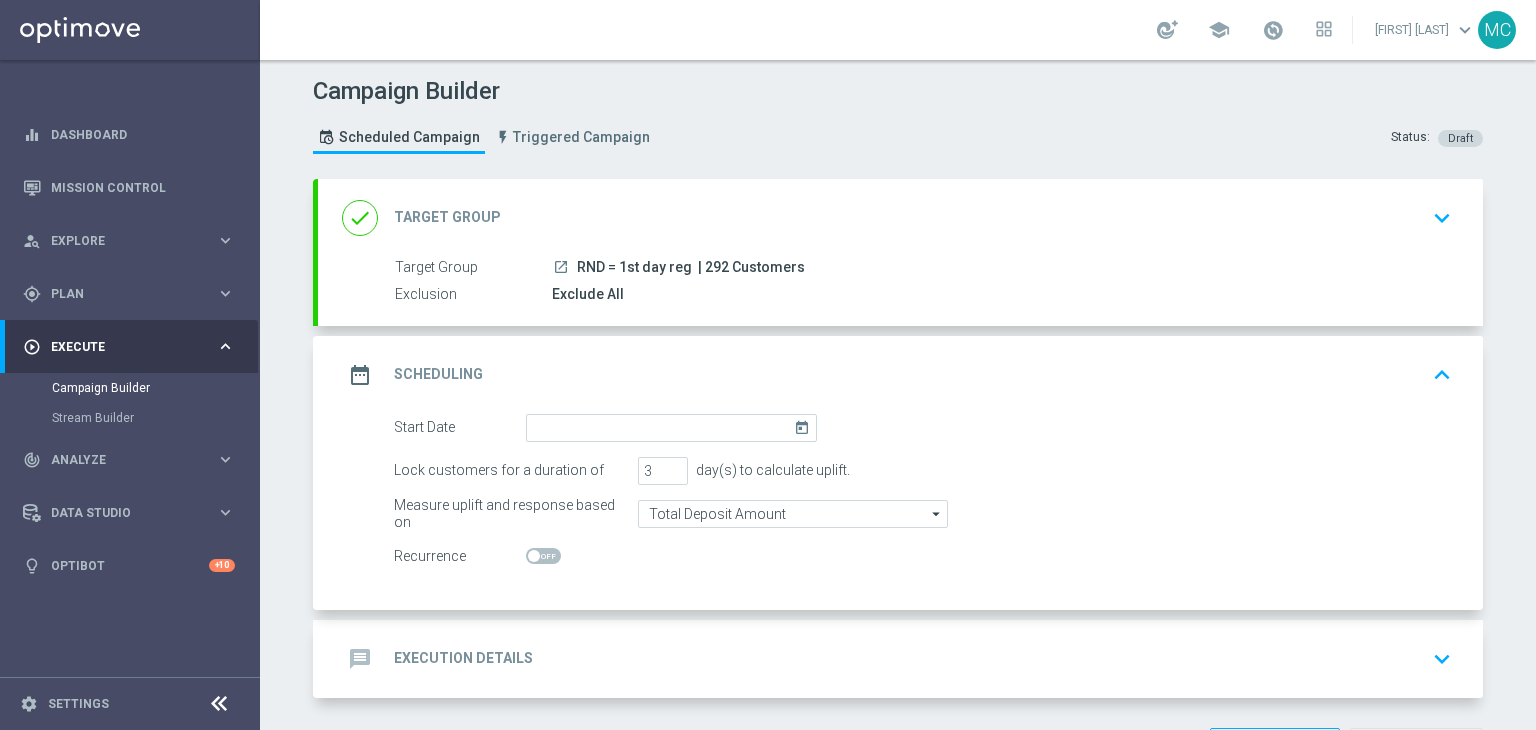 click on "message
Execution Details
keyboard_arrow_down" 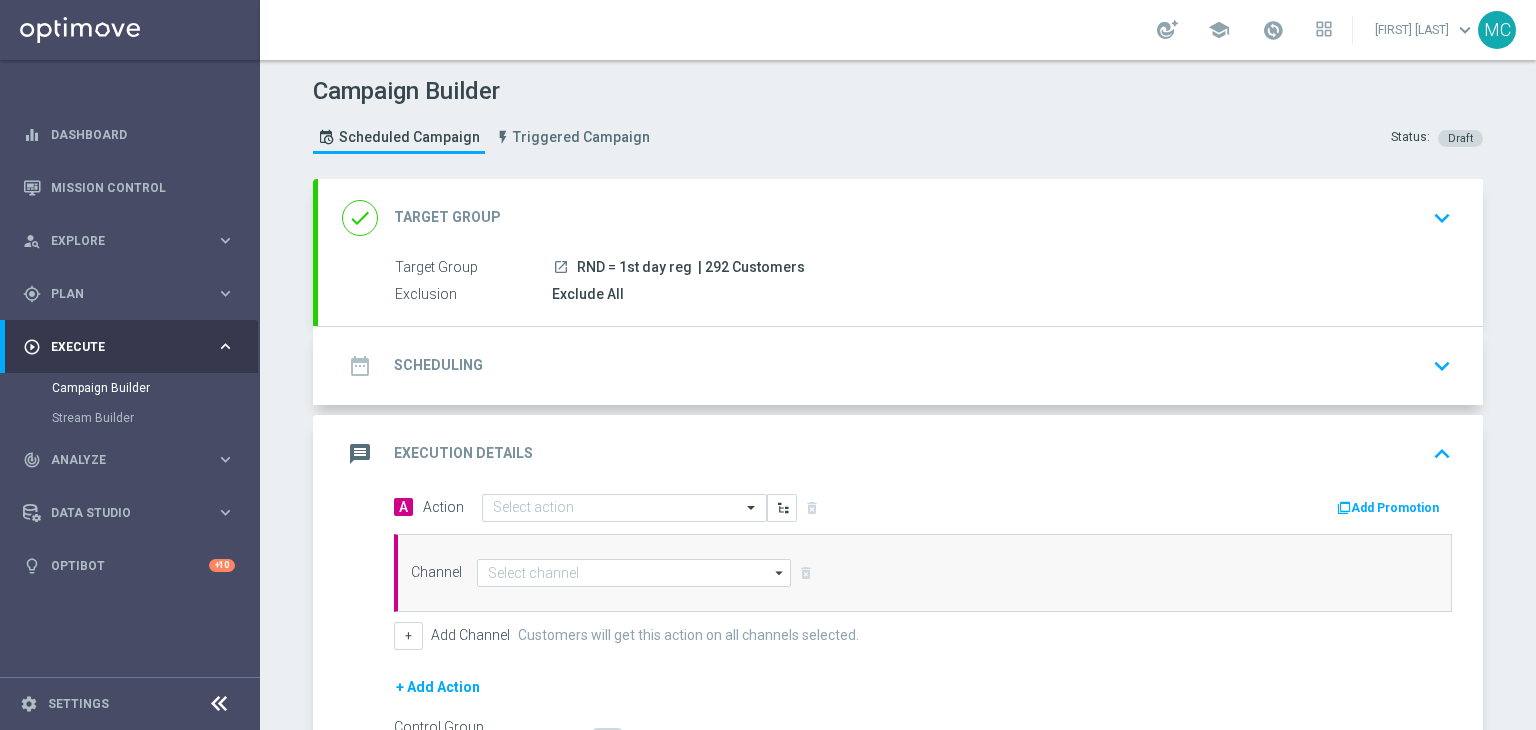 scroll, scrollTop: 114, scrollLeft: 0, axis: vertical 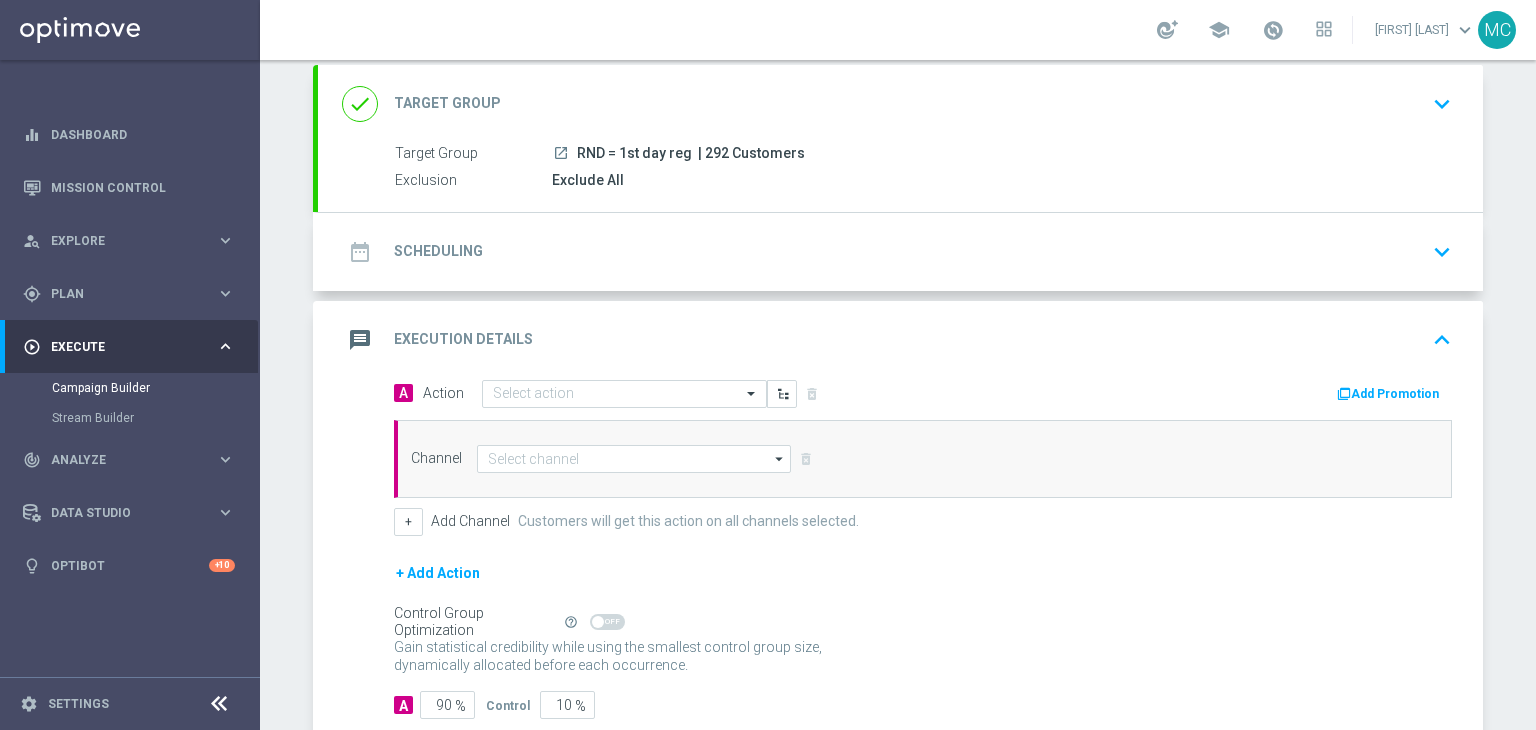 click on "Add Promotion" 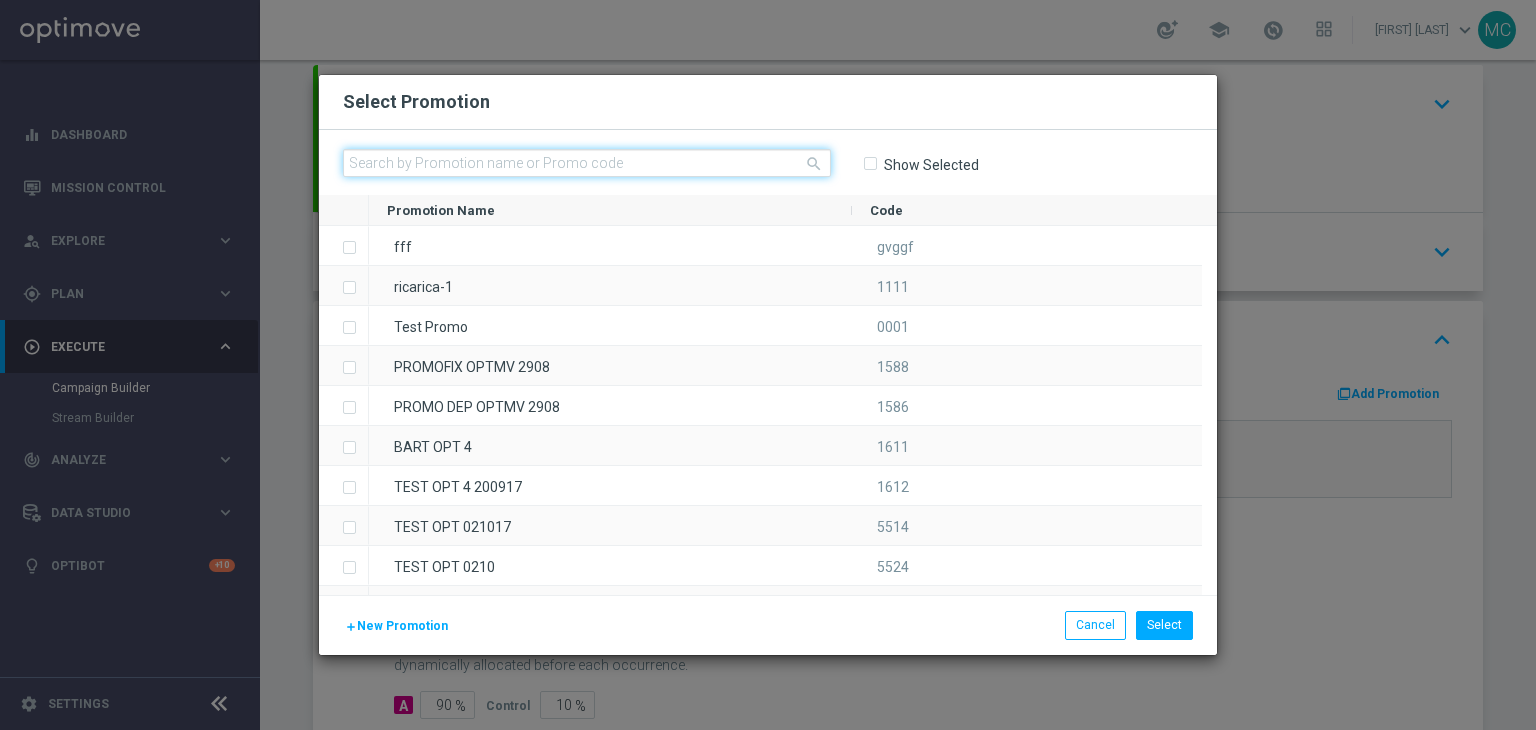 click 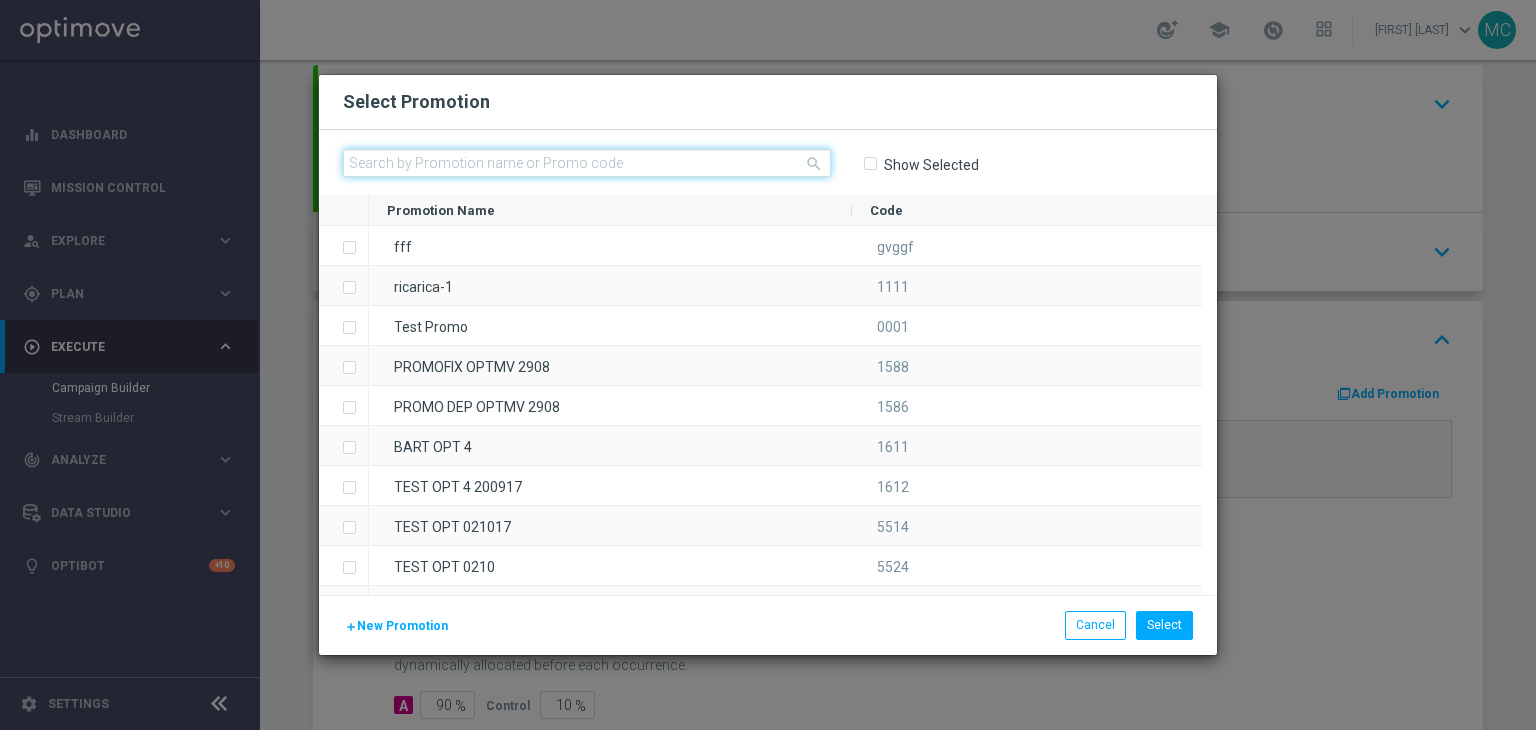 click 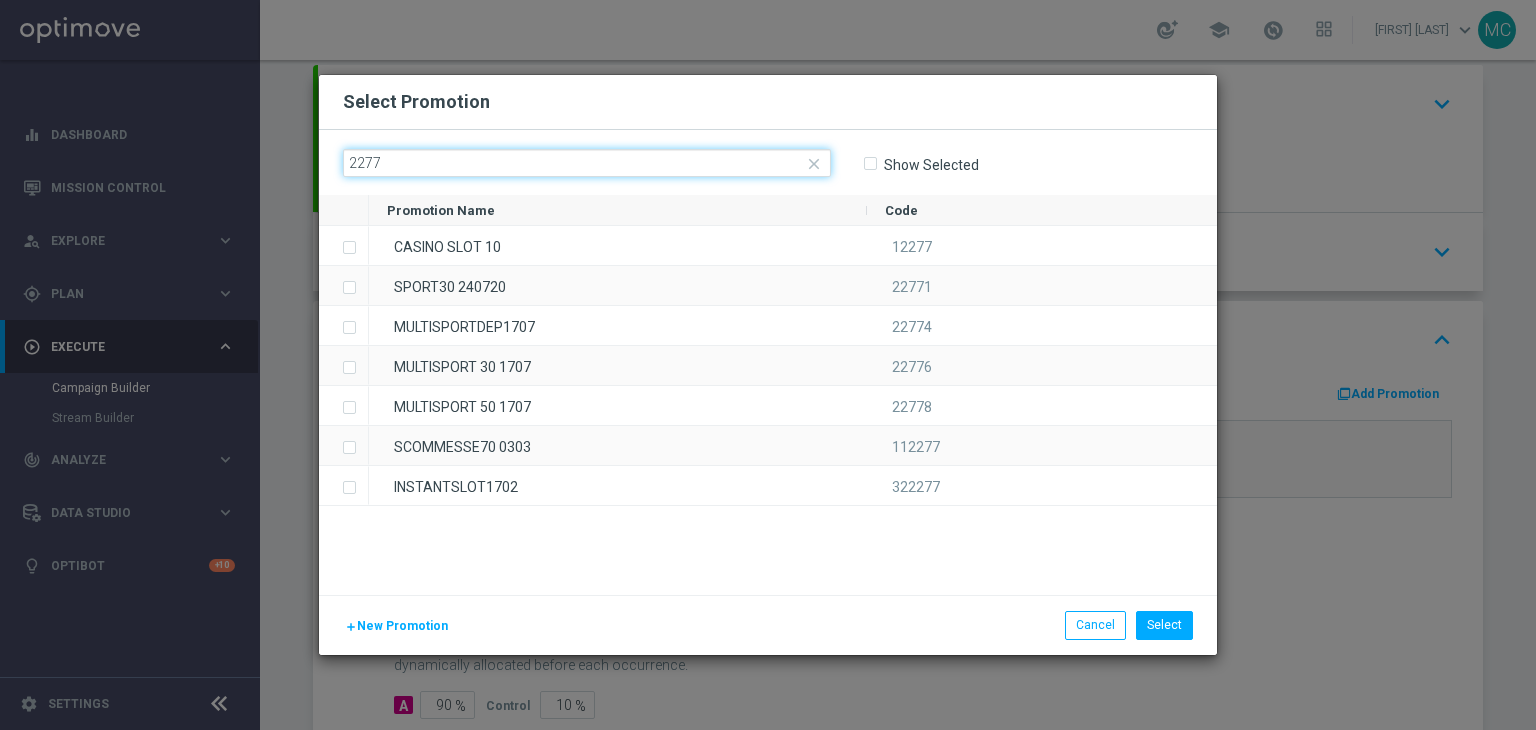 click on "2277" 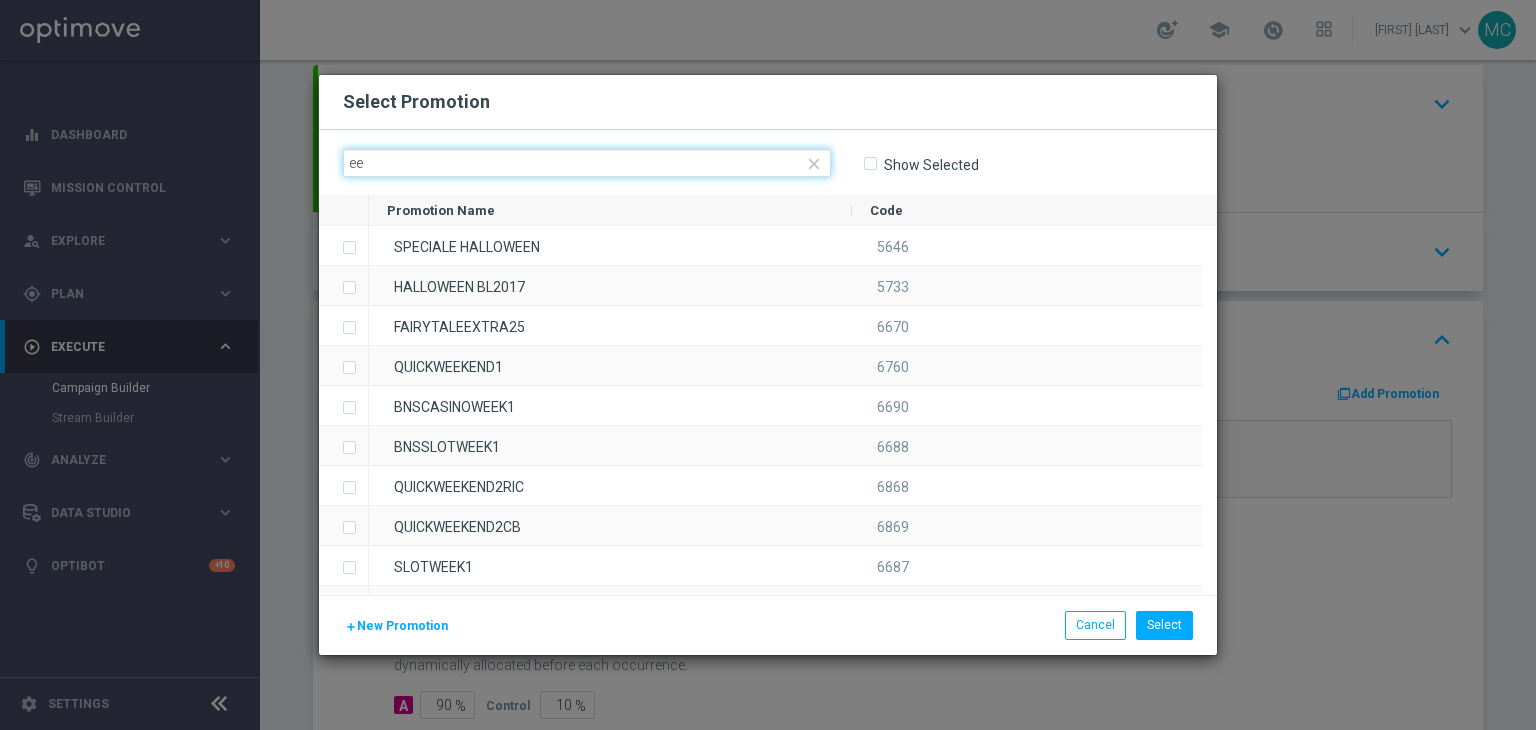 type on "e" 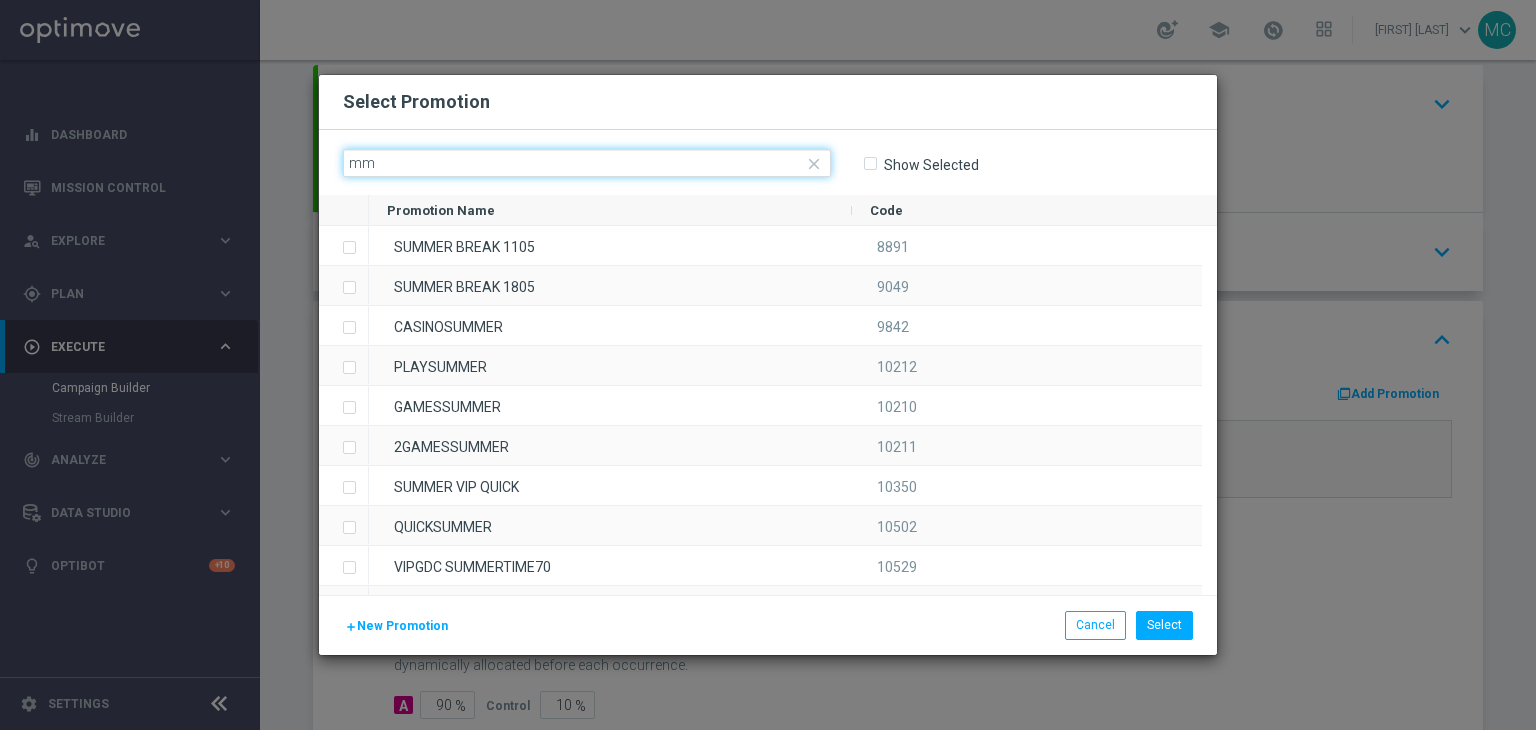 type on "m" 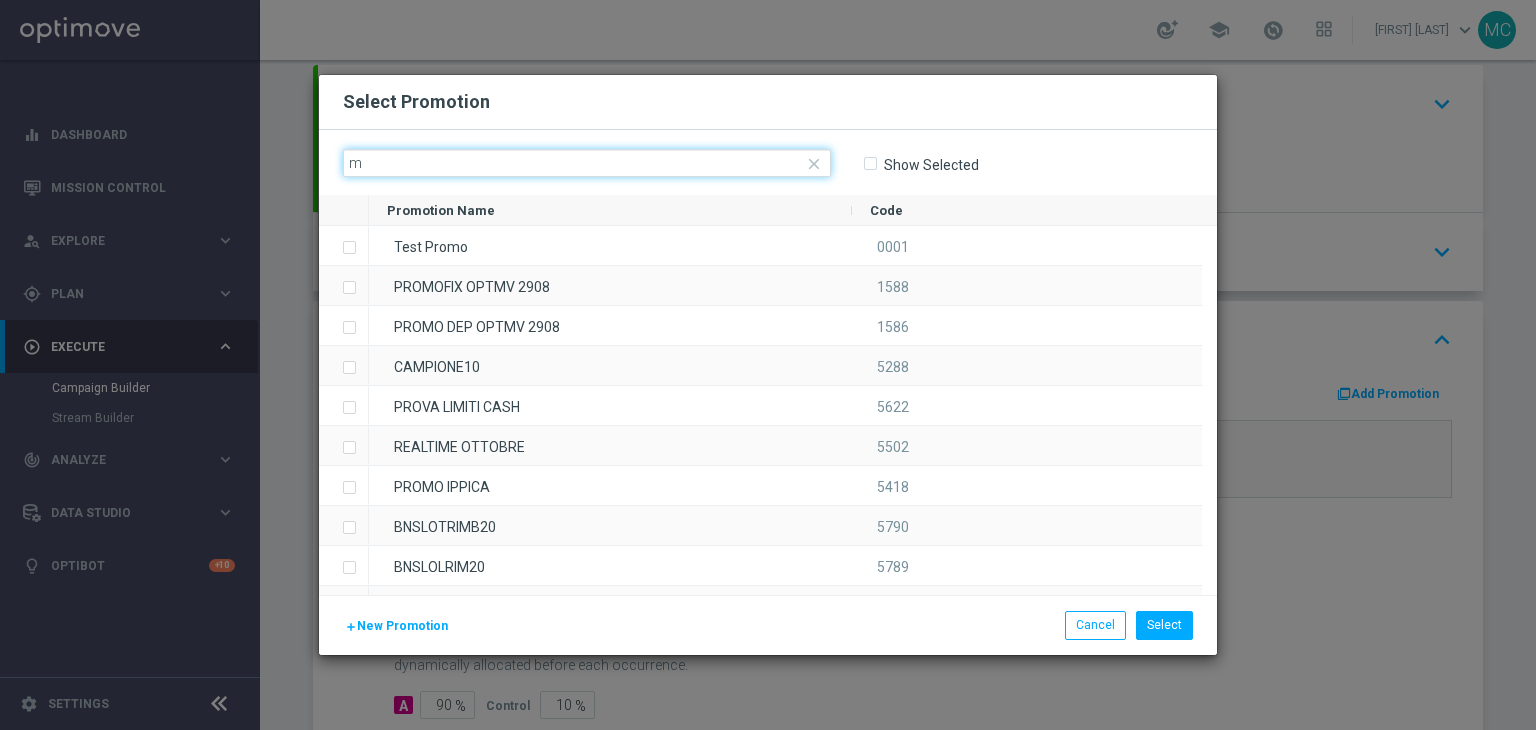 type 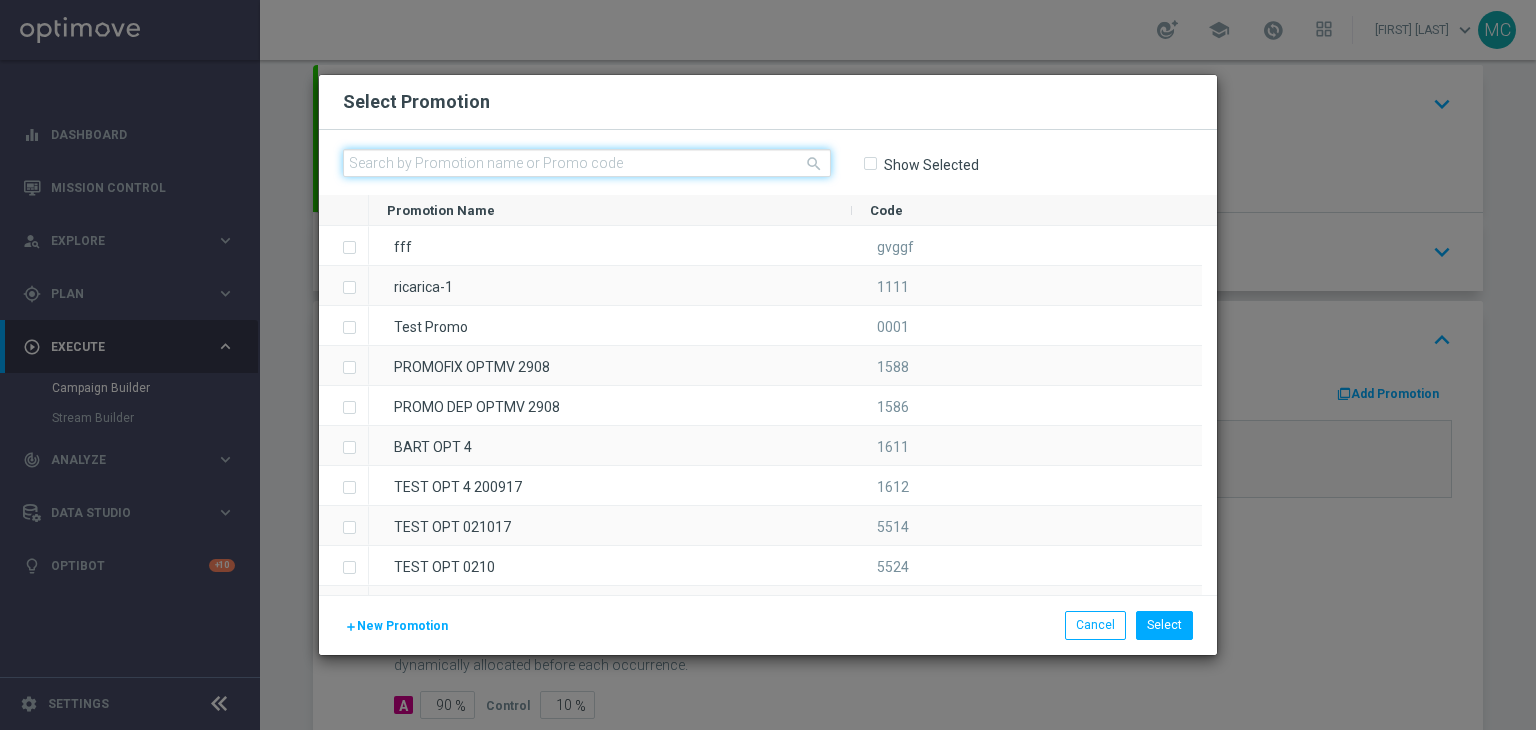 click 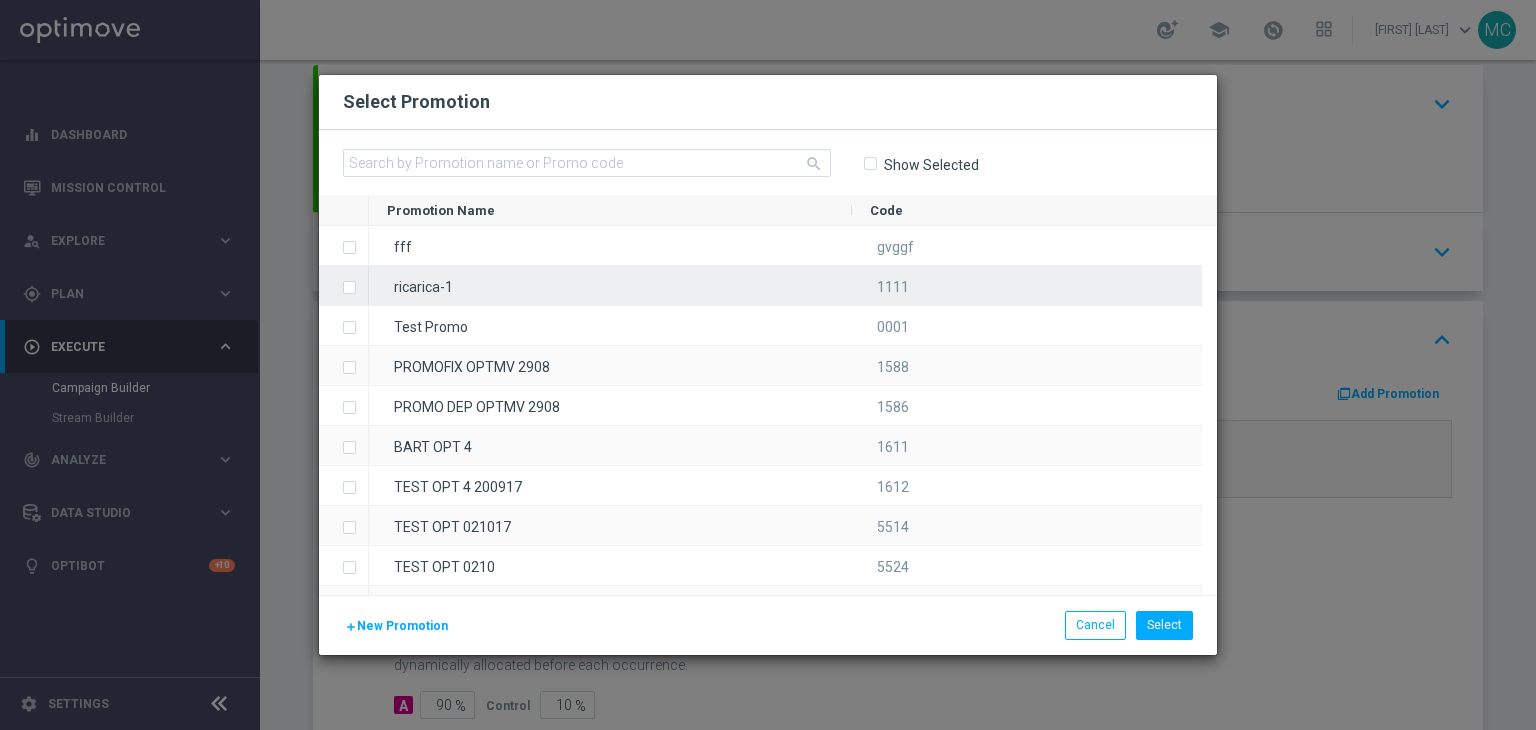 click 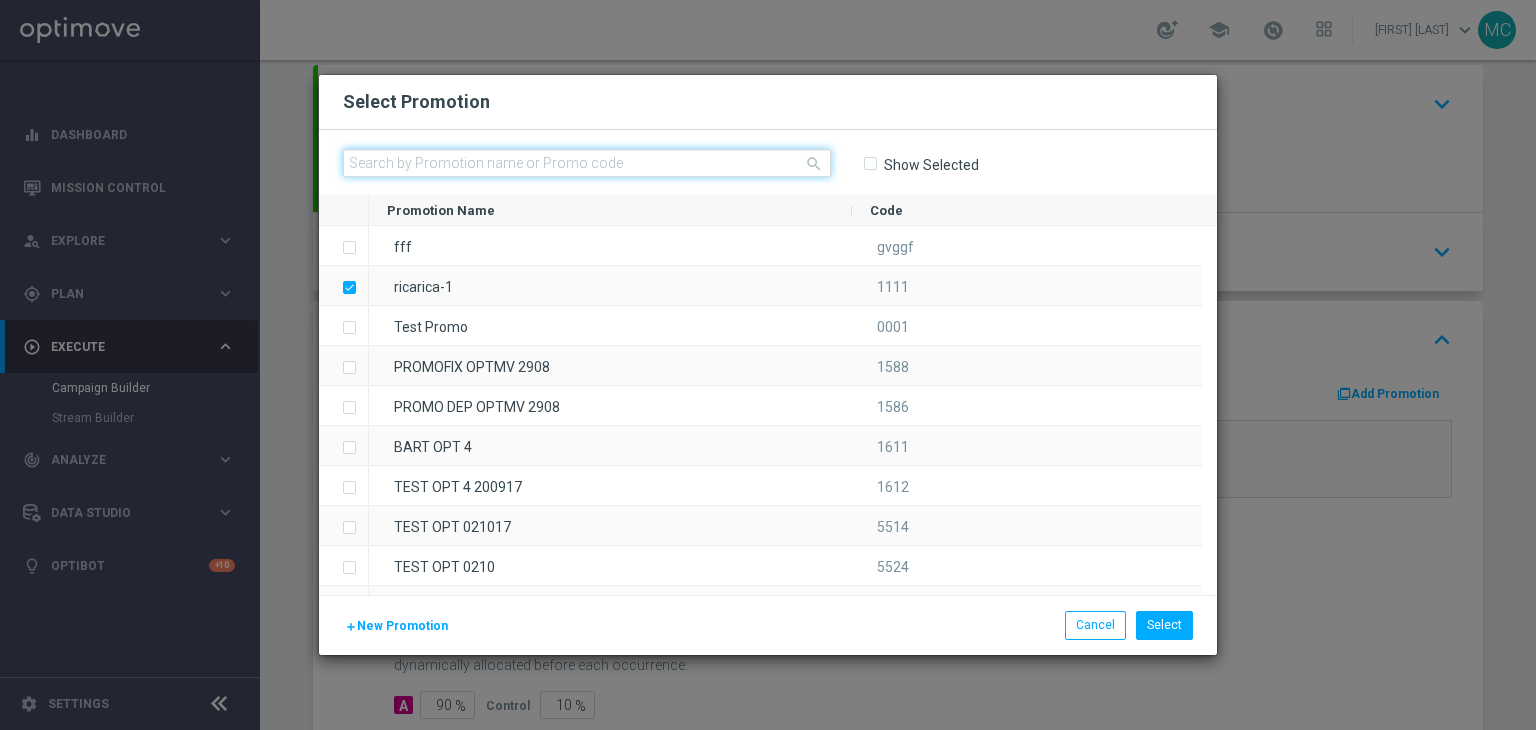 click 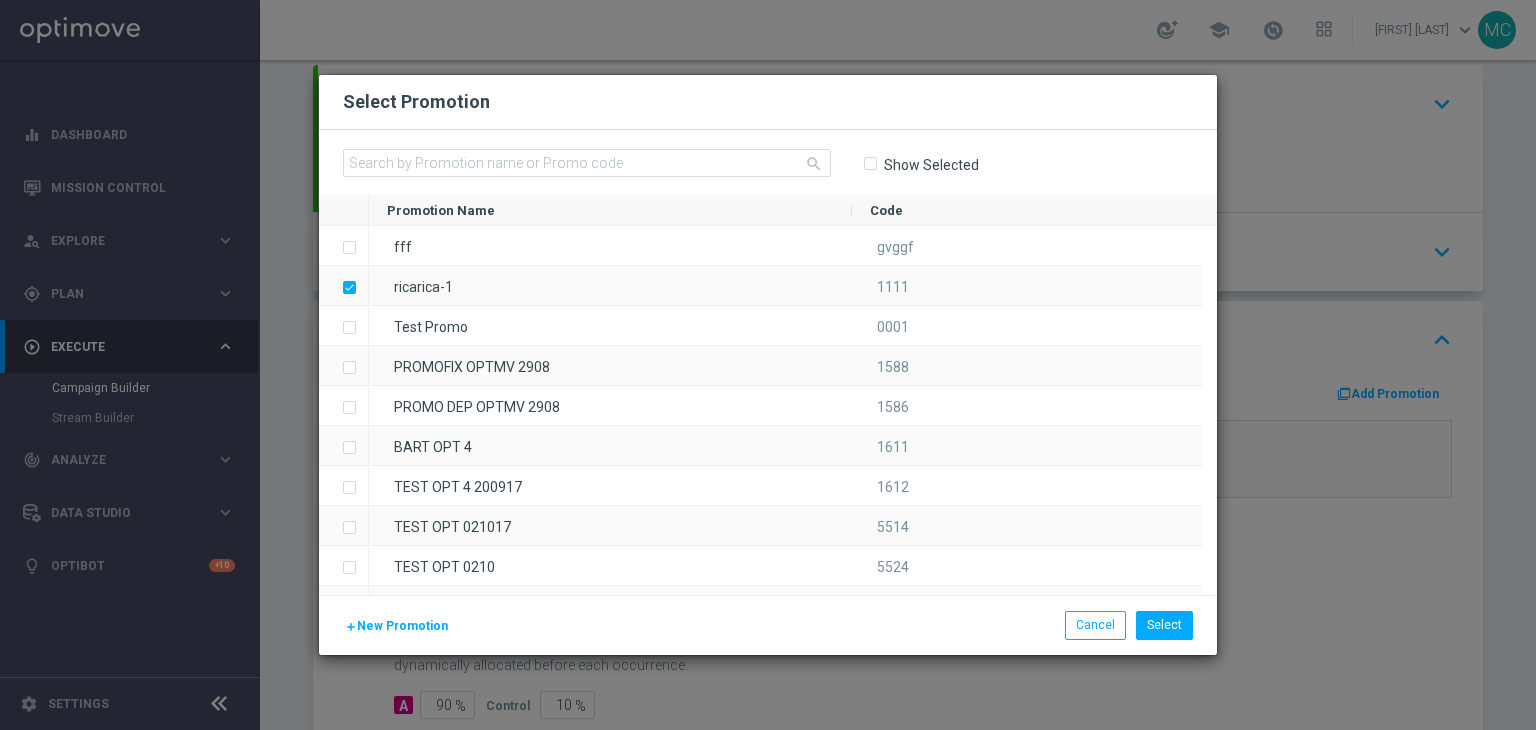 click on "Select Promotion
search
Show Selected
Promotion Name
to" 